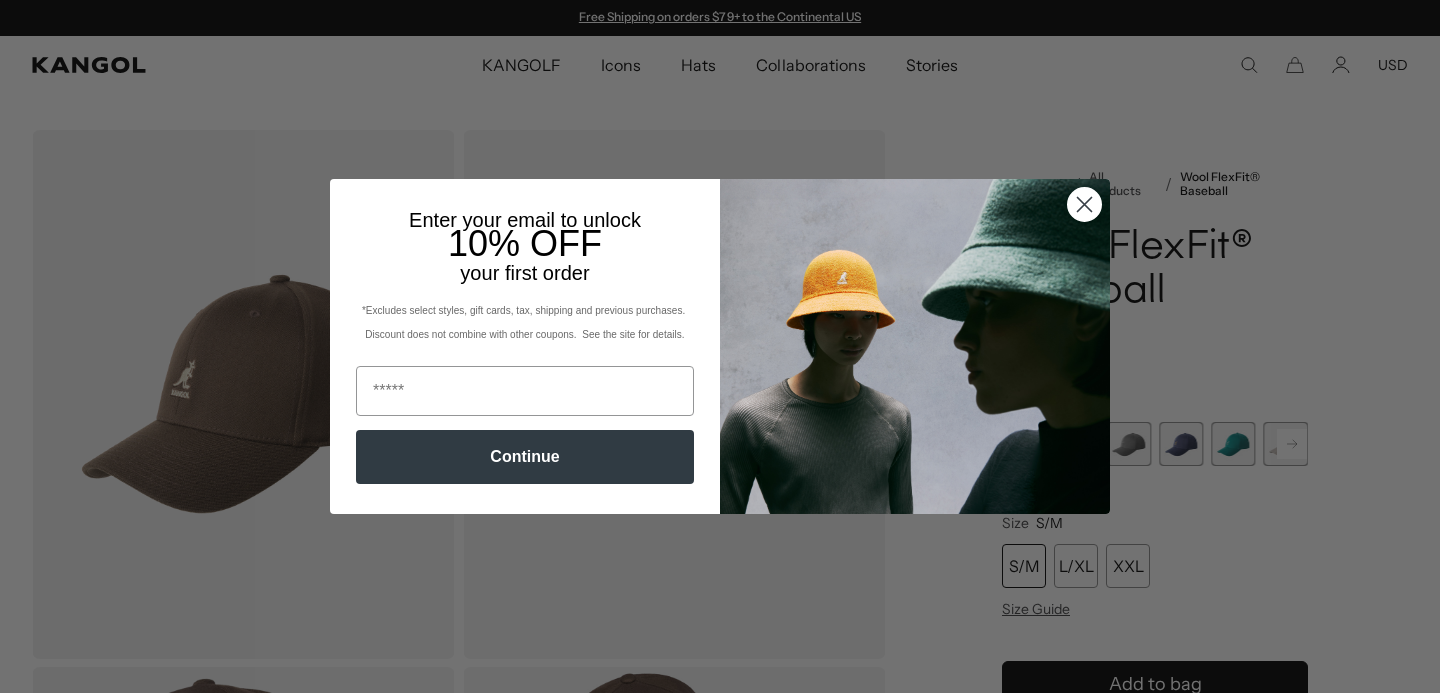 scroll, scrollTop: 45, scrollLeft: 0, axis: vertical 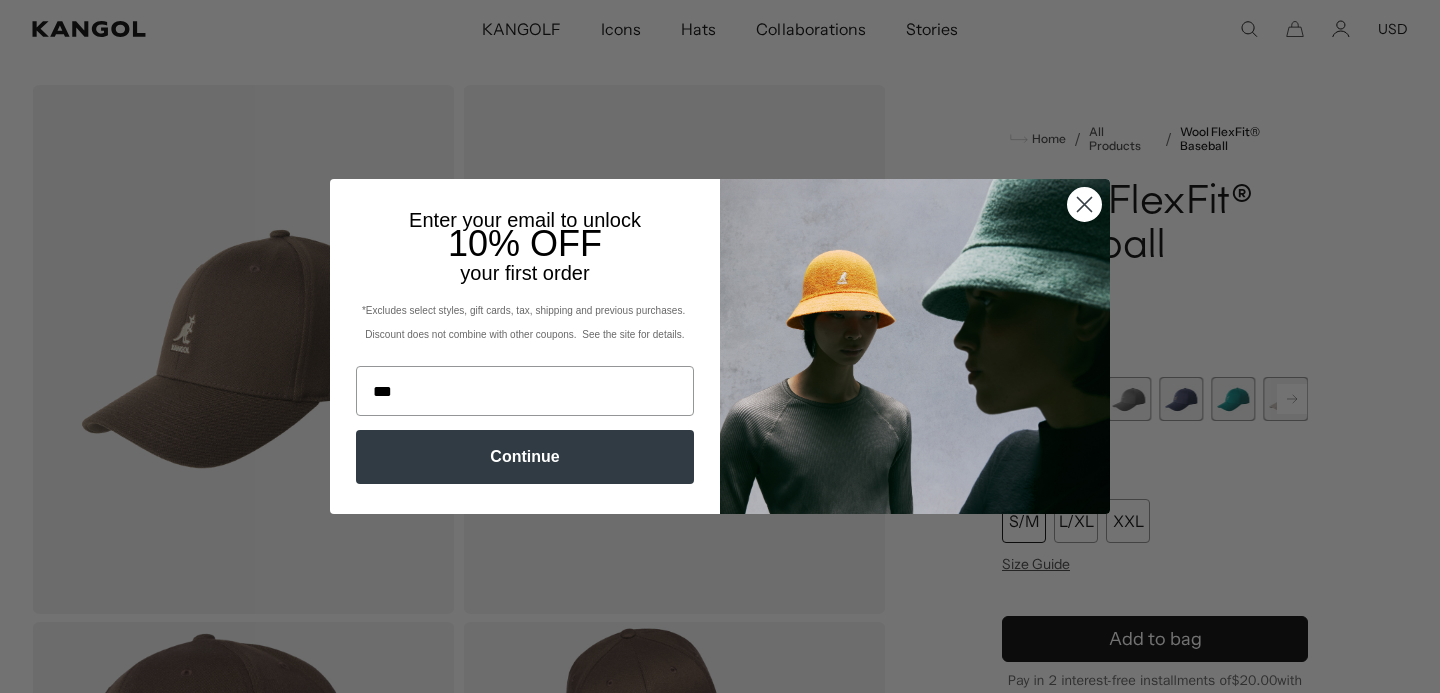 type on "**********" 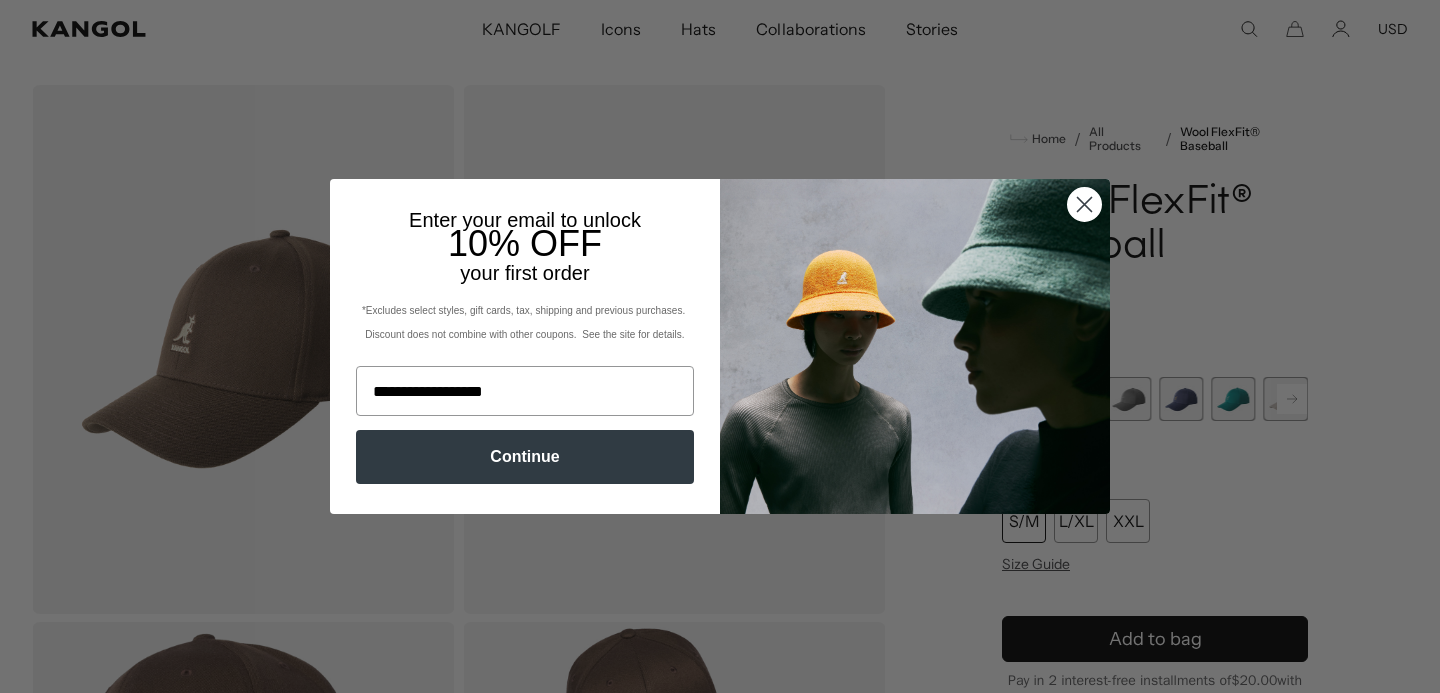 scroll, scrollTop: 0, scrollLeft: 0, axis: both 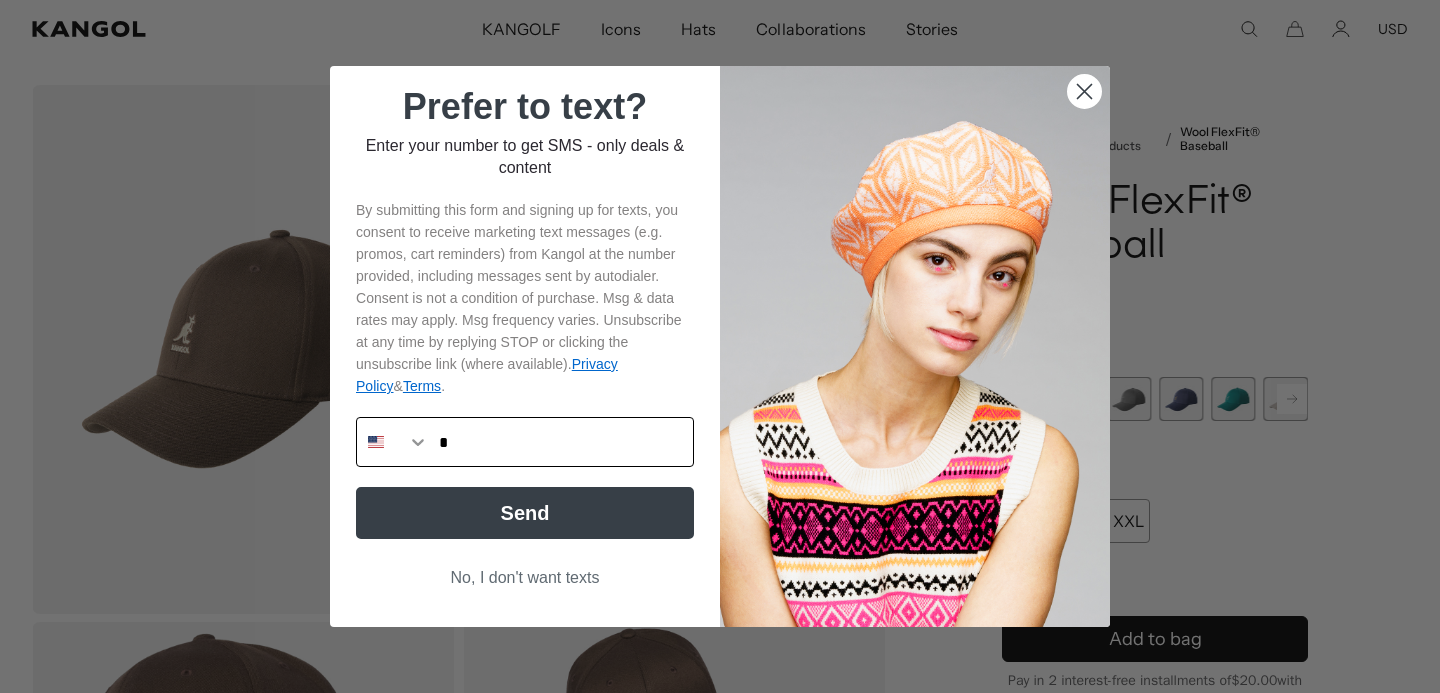 type on "*" 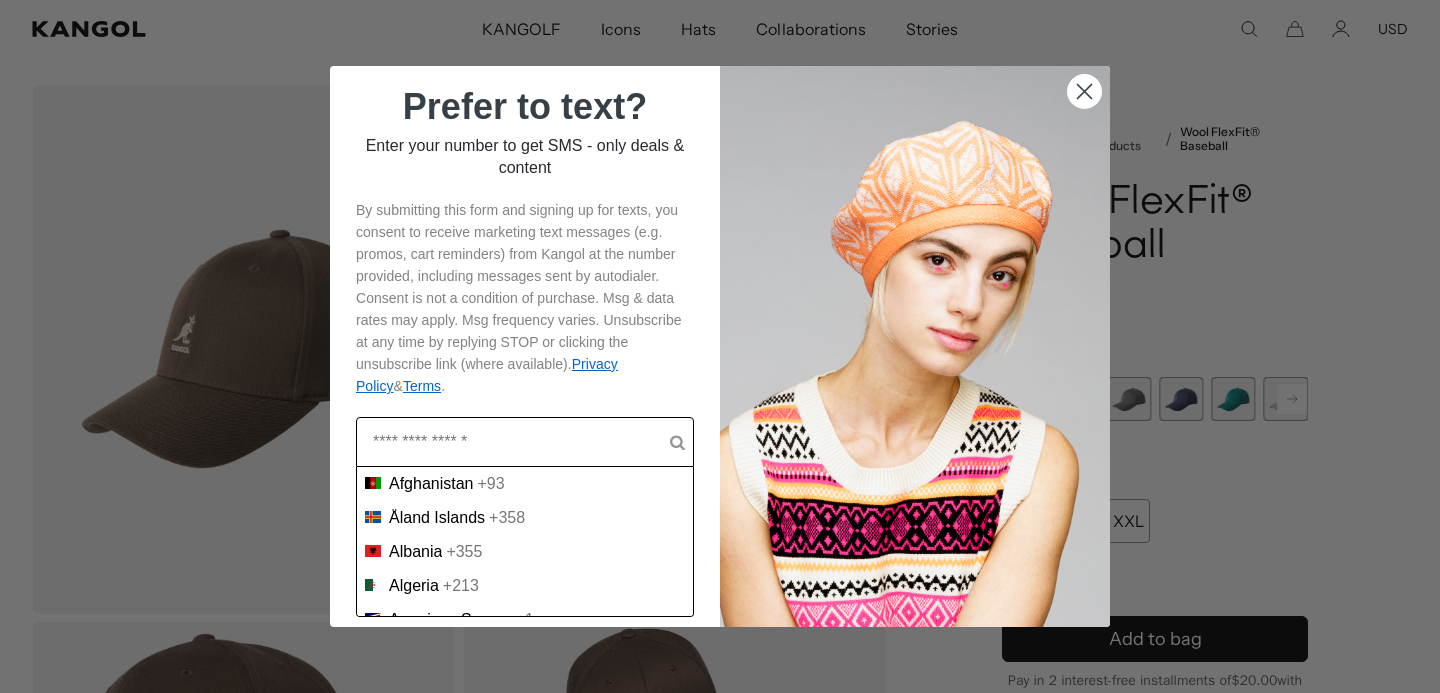 scroll, scrollTop: 0, scrollLeft: 412, axis: horizontal 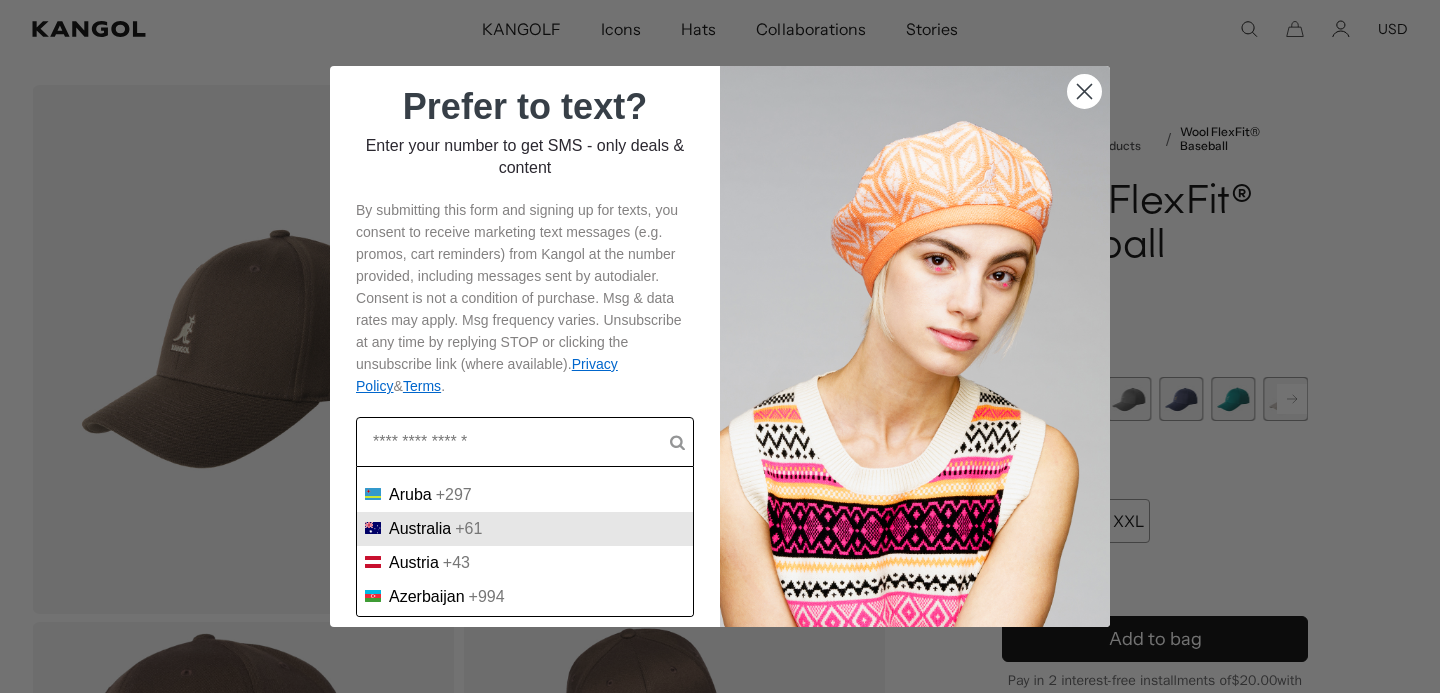 click on "Australia" at bounding box center [420, 529] 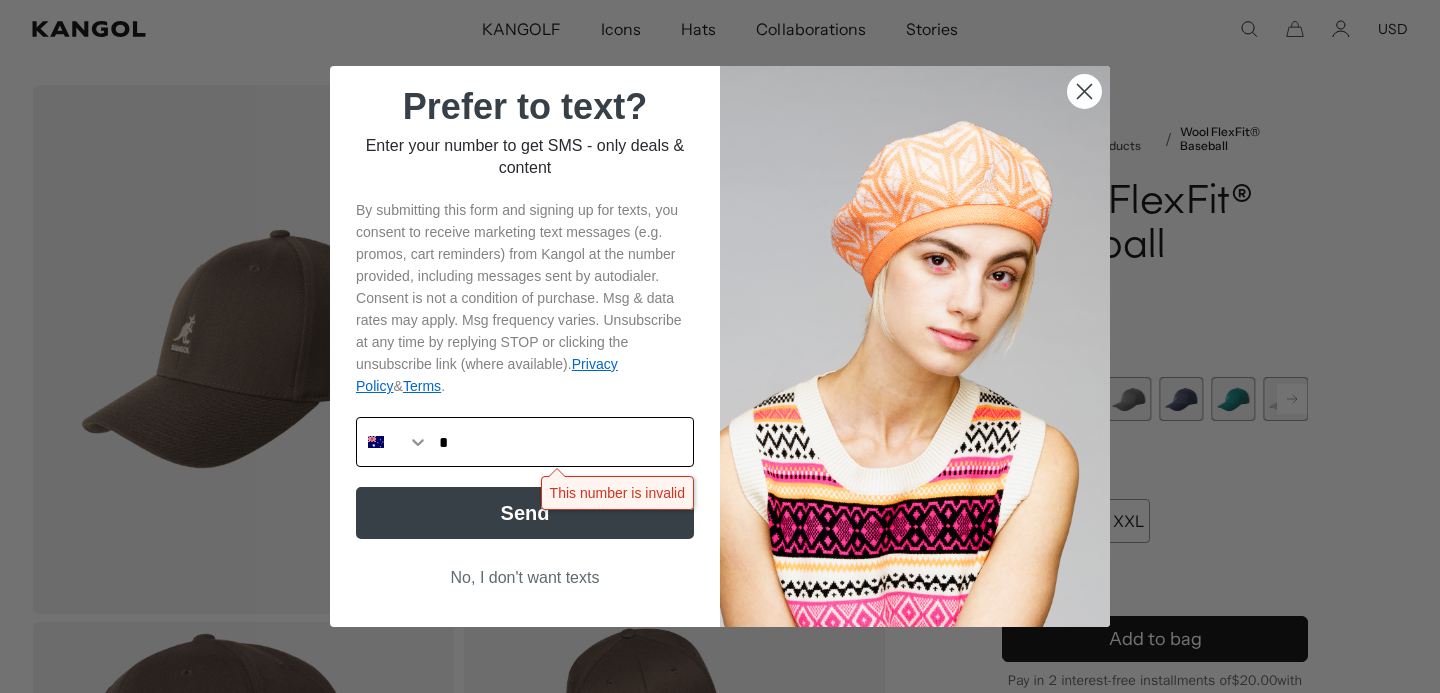 scroll, scrollTop: 0, scrollLeft: 412, axis: horizontal 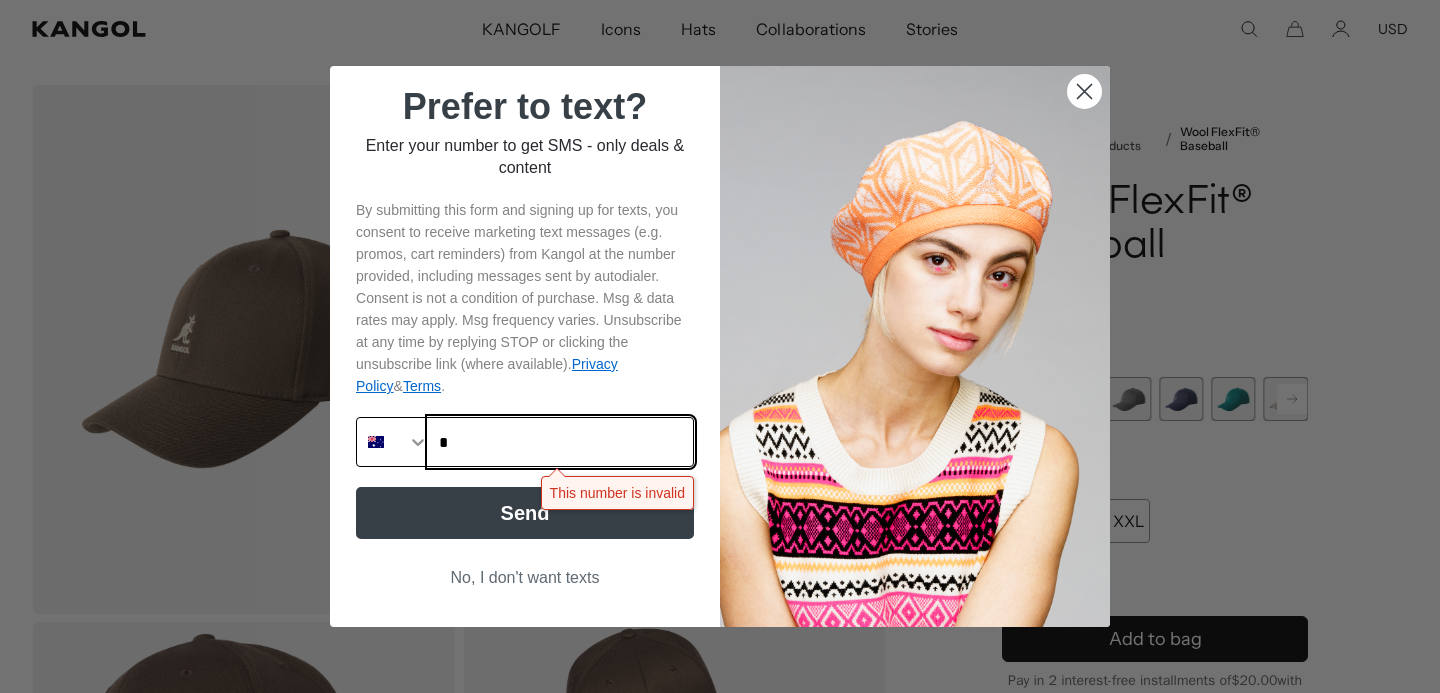 click on "*" at bounding box center (561, 442) 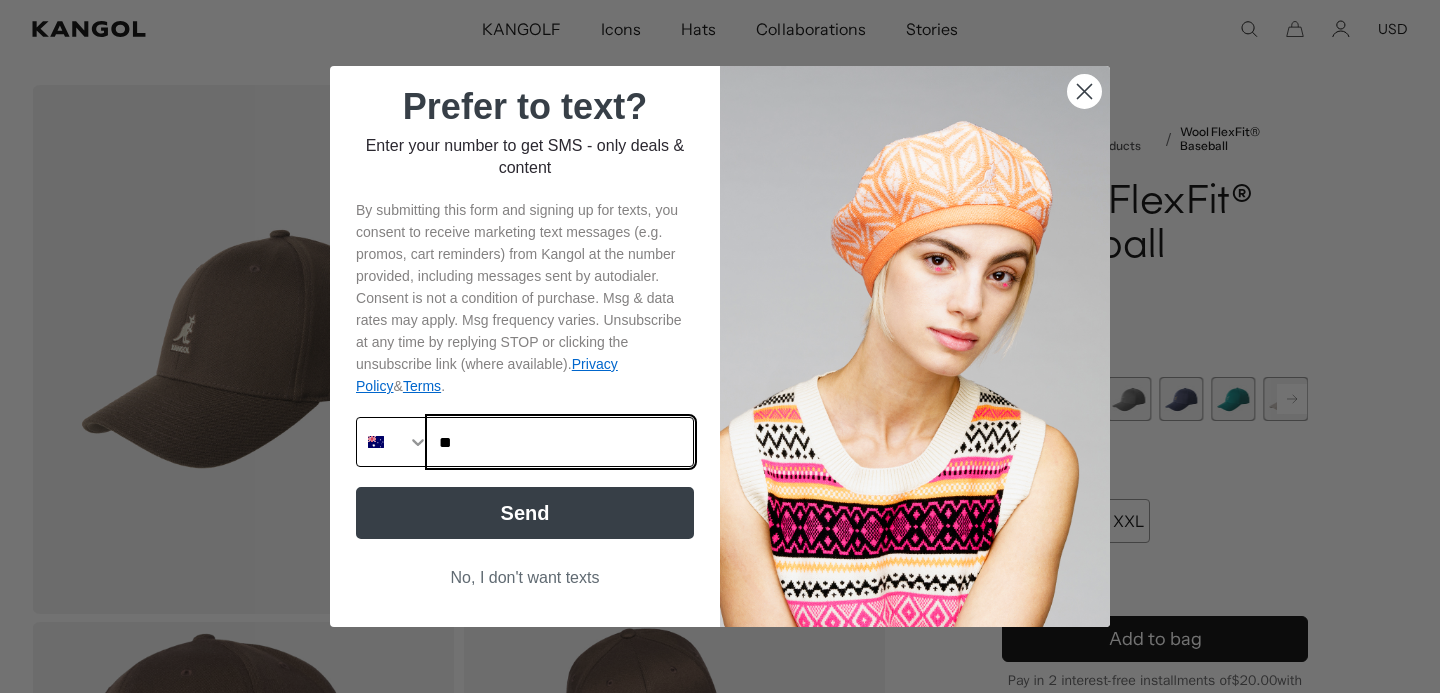 scroll, scrollTop: 0, scrollLeft: 0, axis: both 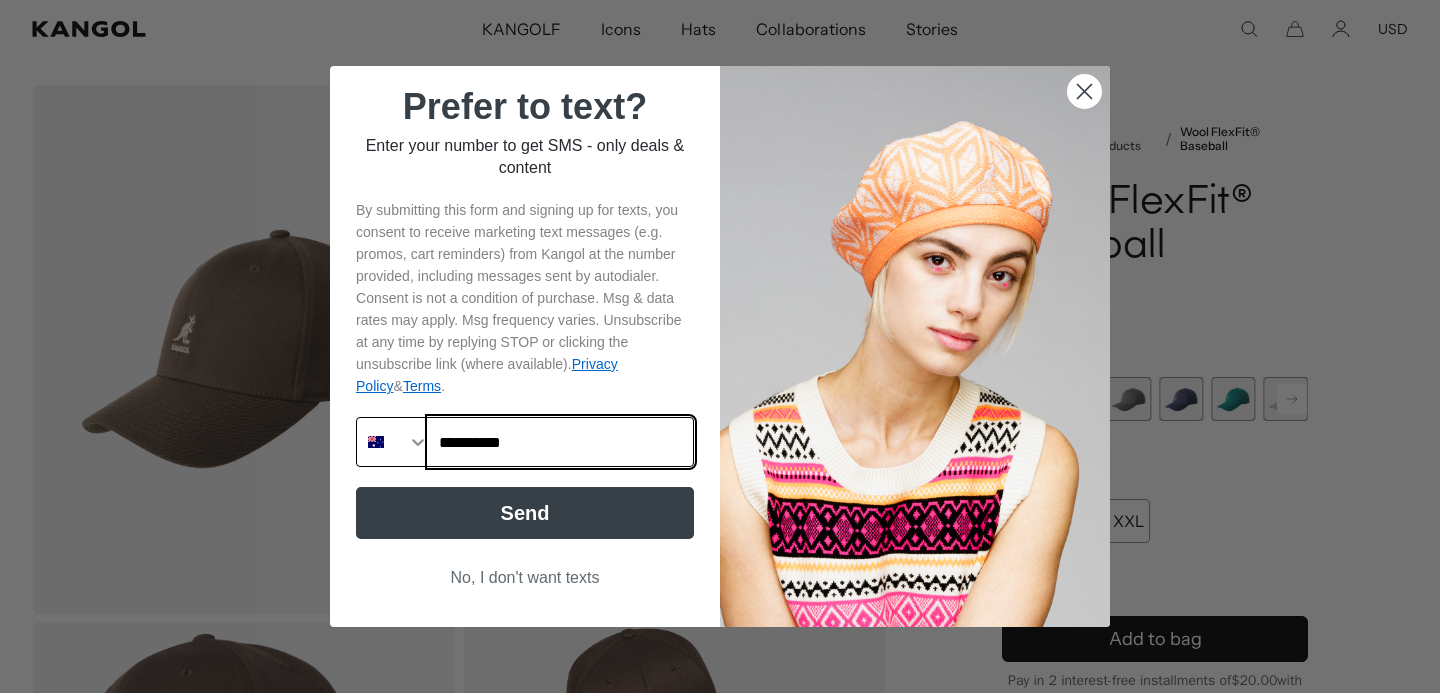 click on "**********" at bounding box center [561, 442] 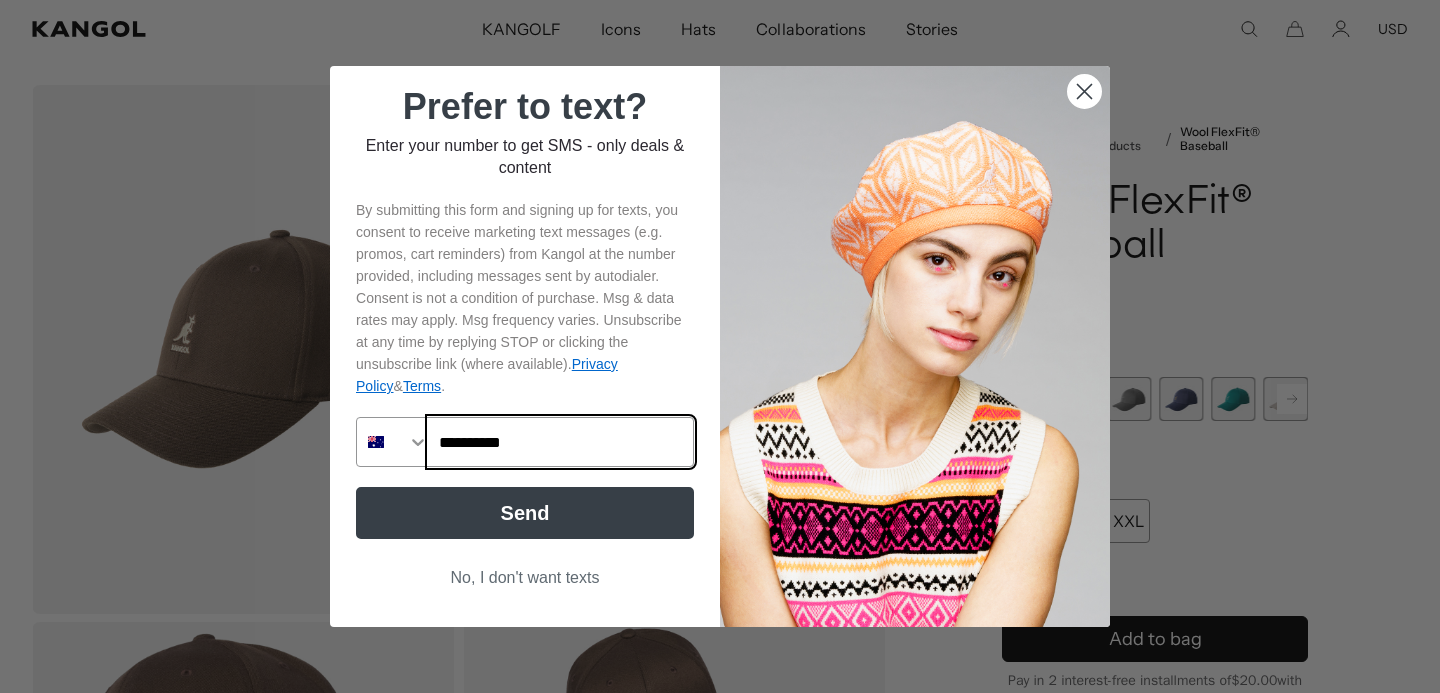 scroll, scrollTop: 0, scrollLeft: 412, axis: horizontal 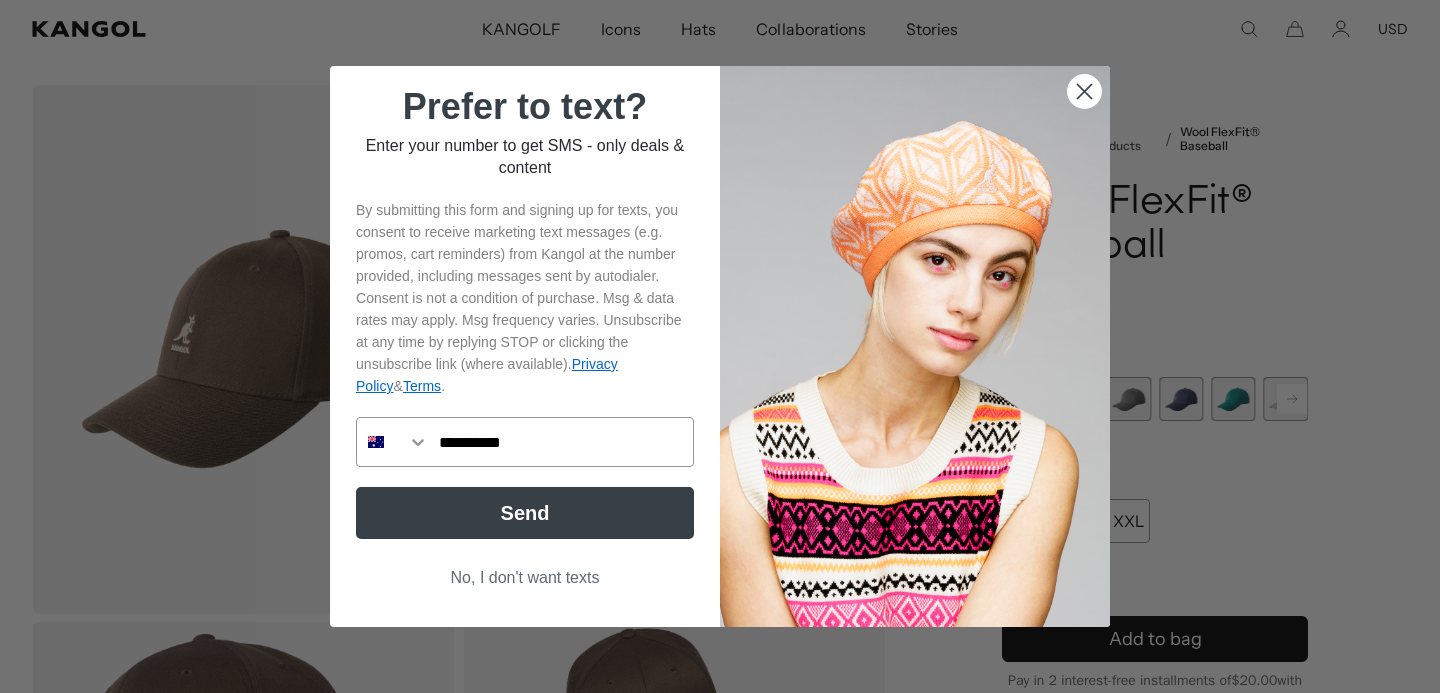click on "Send" at bounding box center [525, 513] 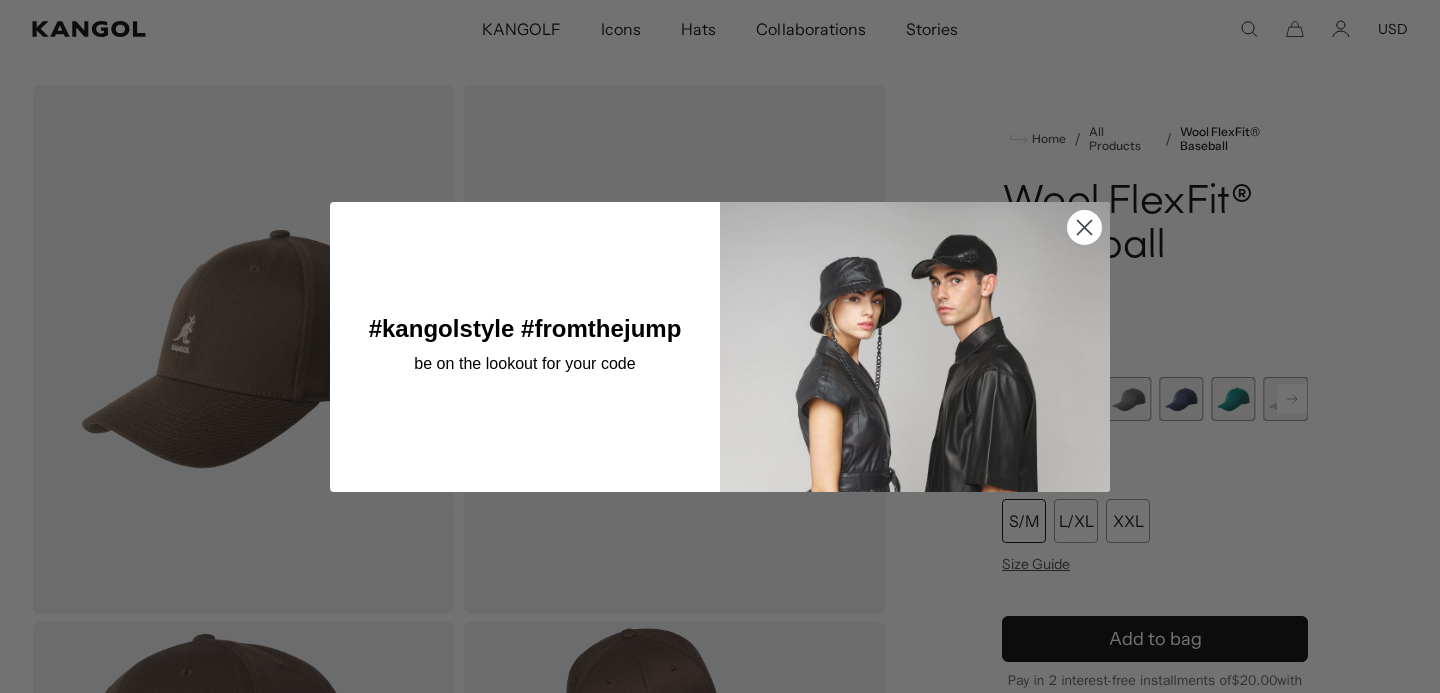 scroll, scrollTop: 0, scrollLeft: 412, axis: horizontal 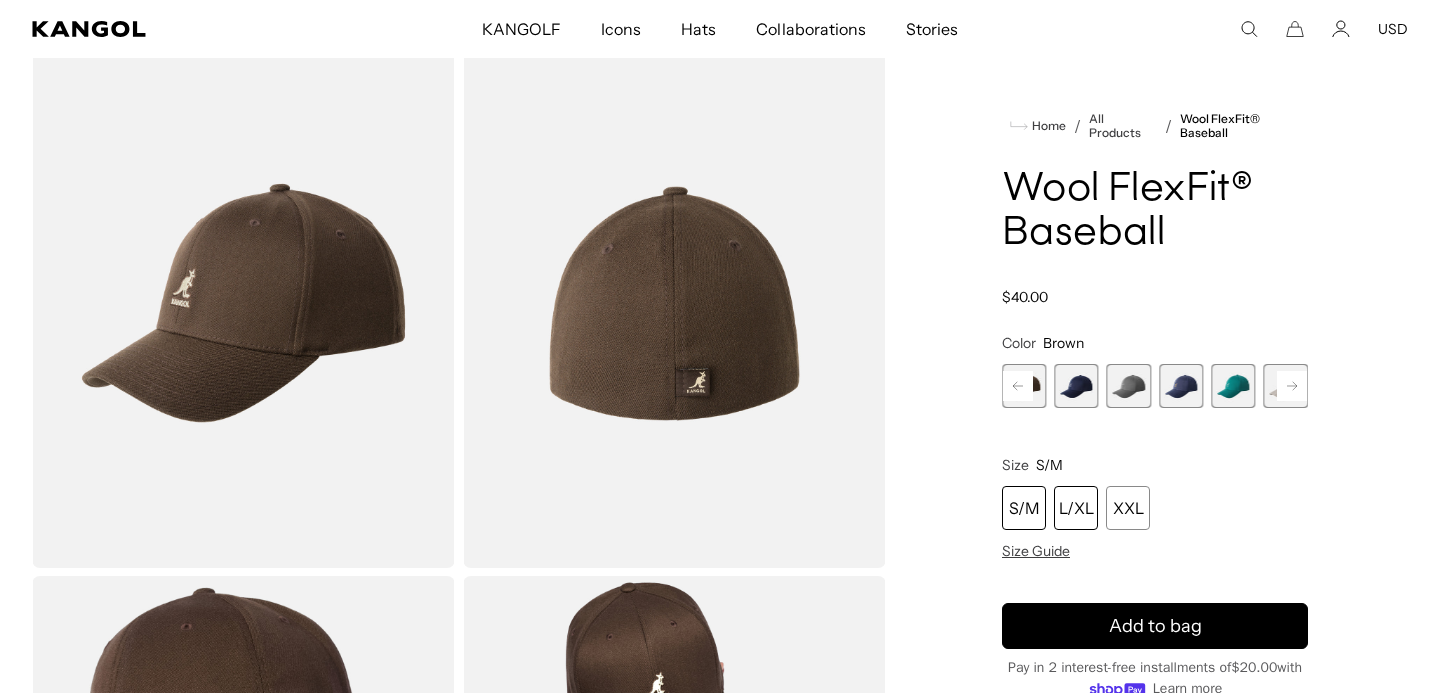 click on "L/XL" at bounding box center [1076, 508] 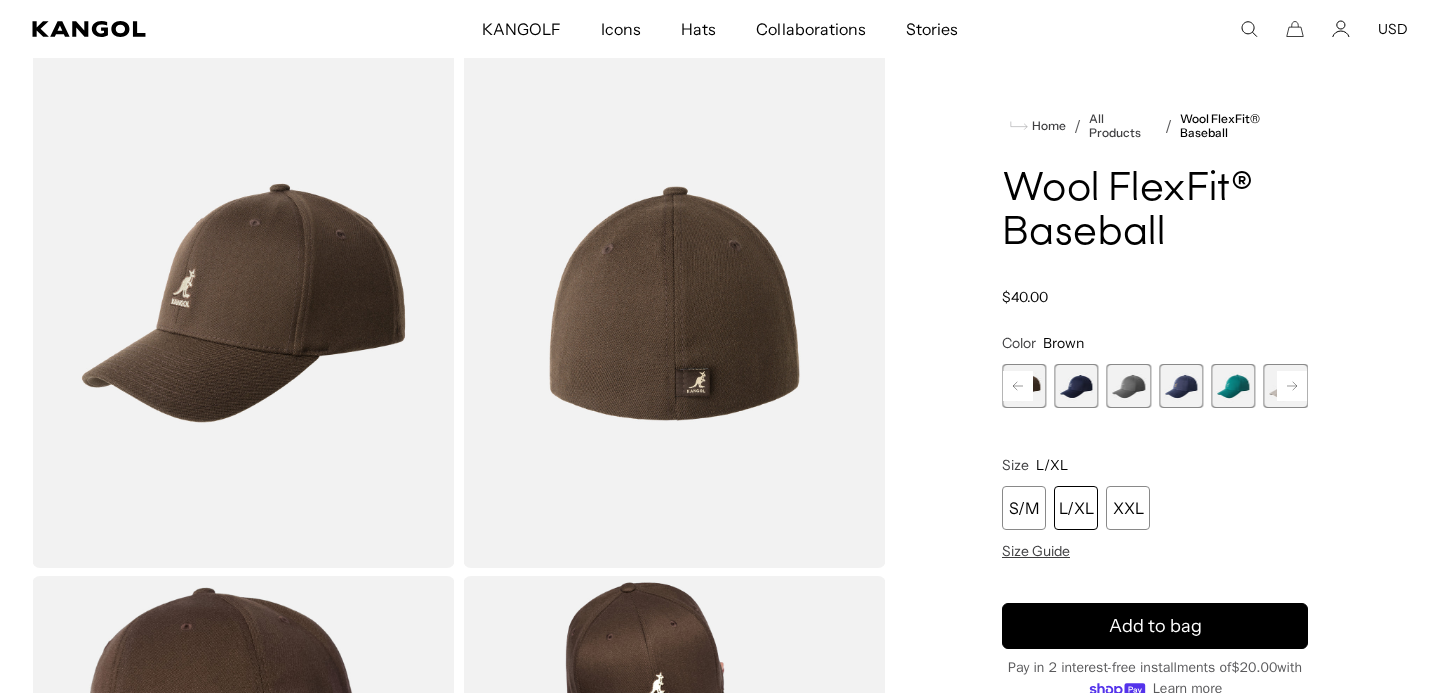 scroll, scrollTop: 0, scrollLeft: 412, axis: horizontal 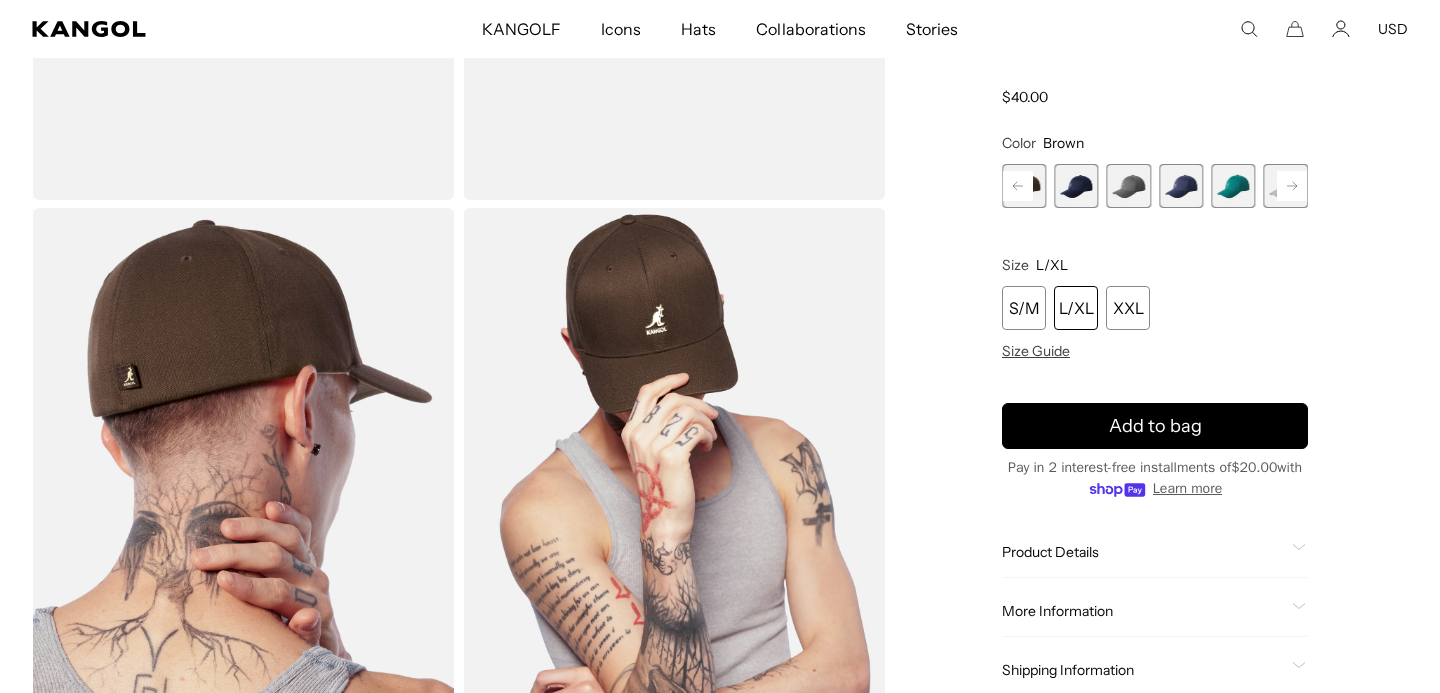 click on "USD" at bounding box center [1393, 29] 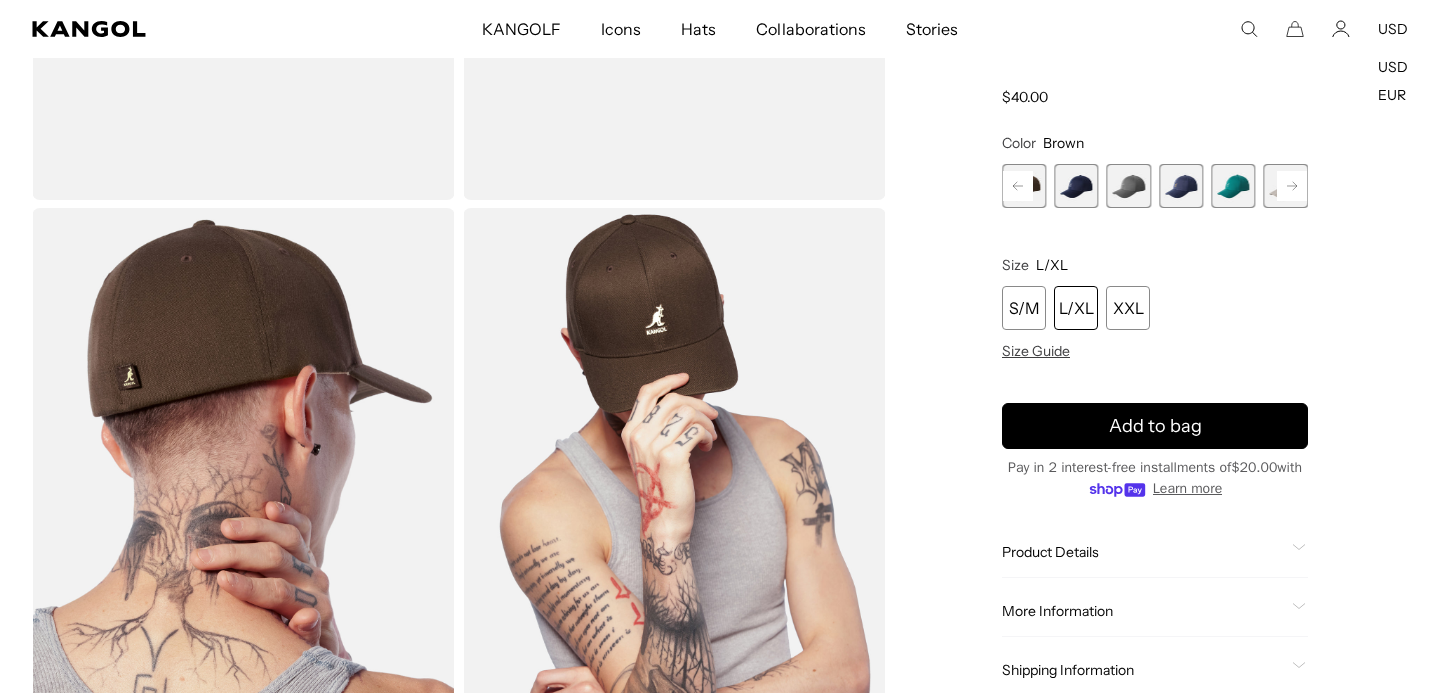 scroll, scrollTop: 0, scrollLeft: 412, axis: horizontal 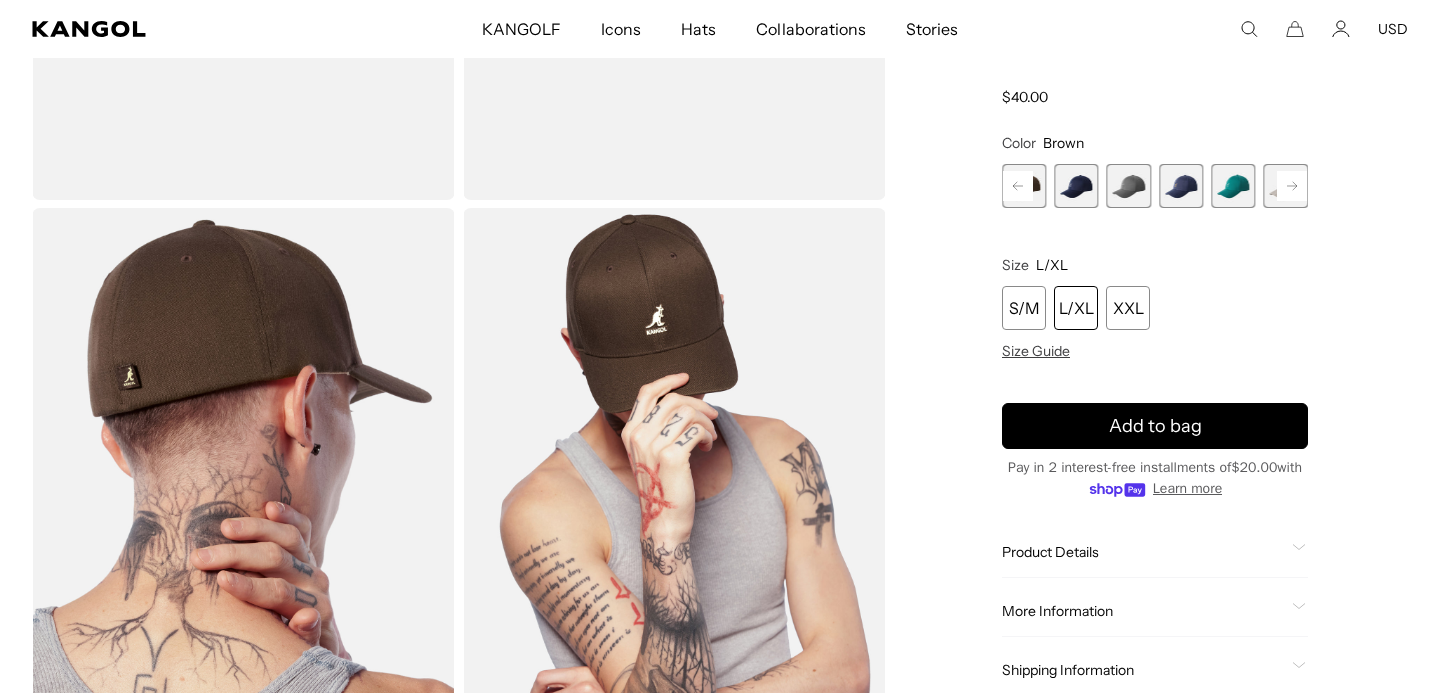 click on "L/XL" at bounding box center (1076, 309) 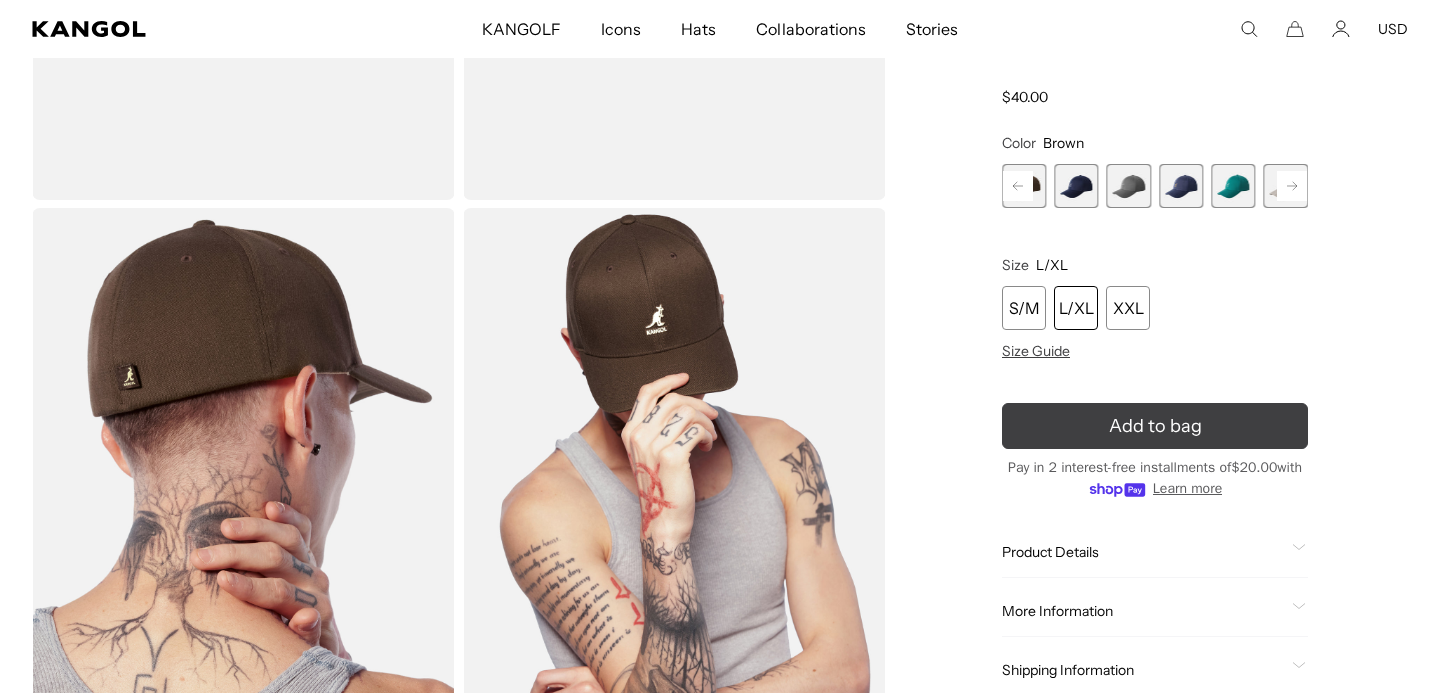 click on "Add to bag" at bounding box center [1155, 427] 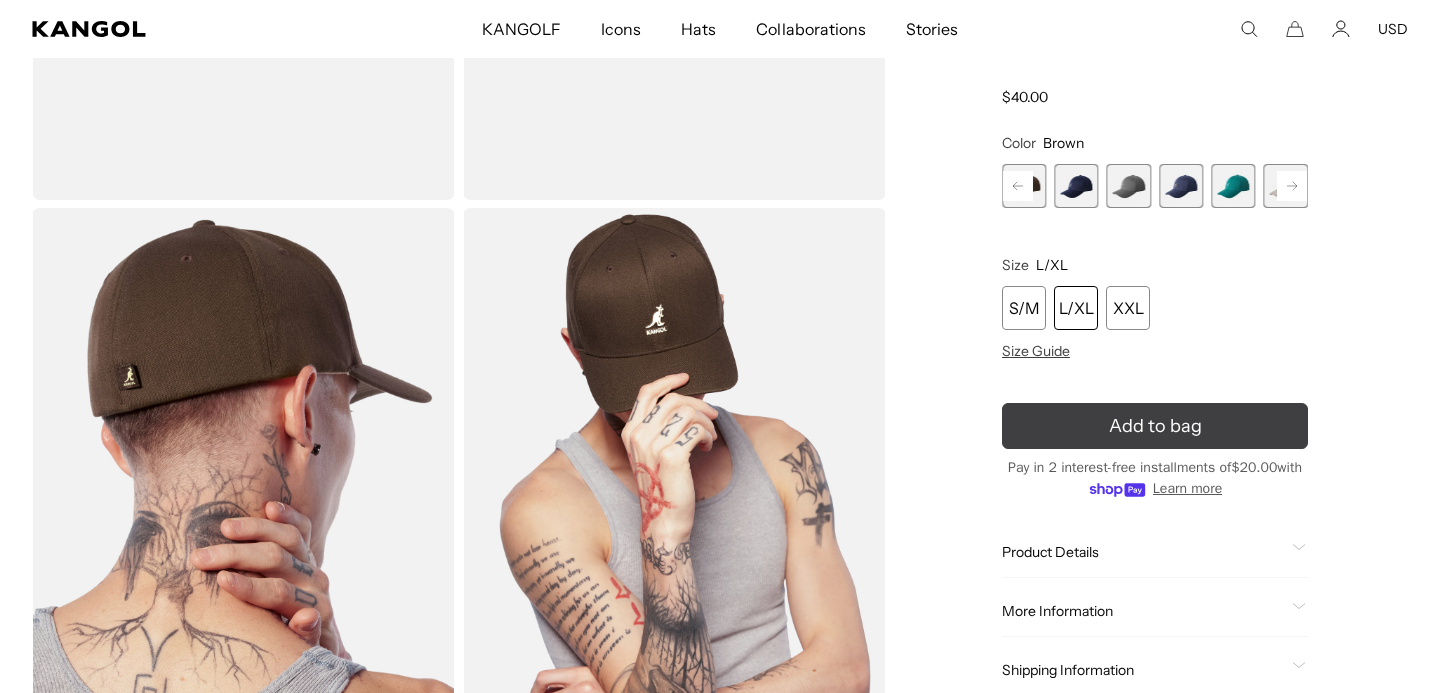 scroll, scrollTop: 0, scrollLeft: 412, axis: horizontal 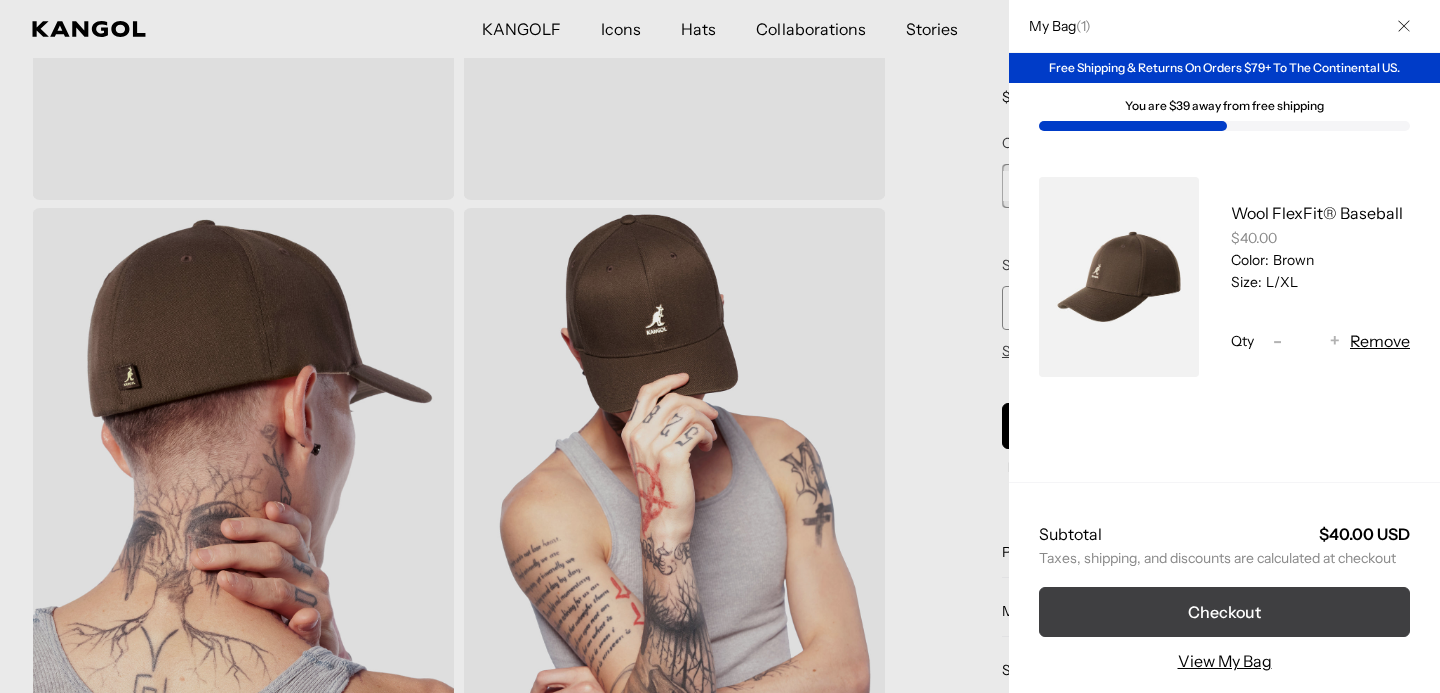 click on "Checkout" at bounding box center [1224, 612] 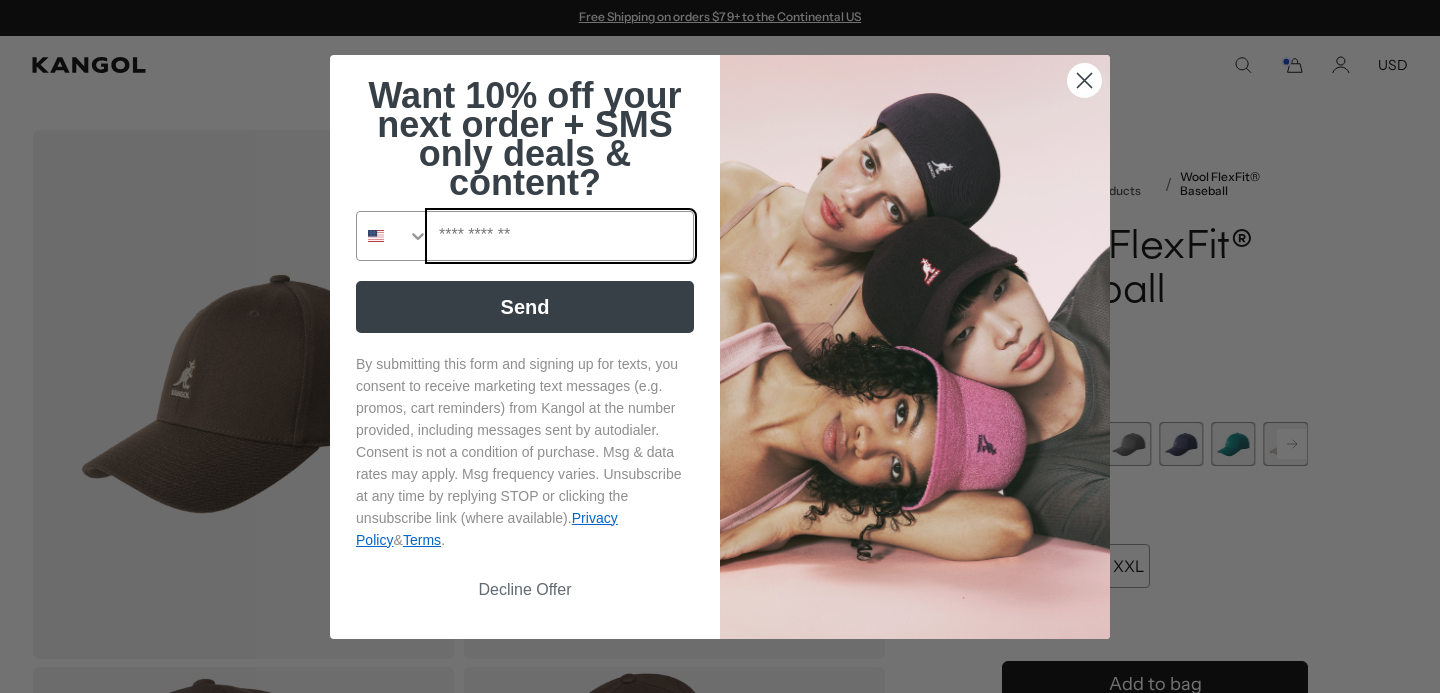 click 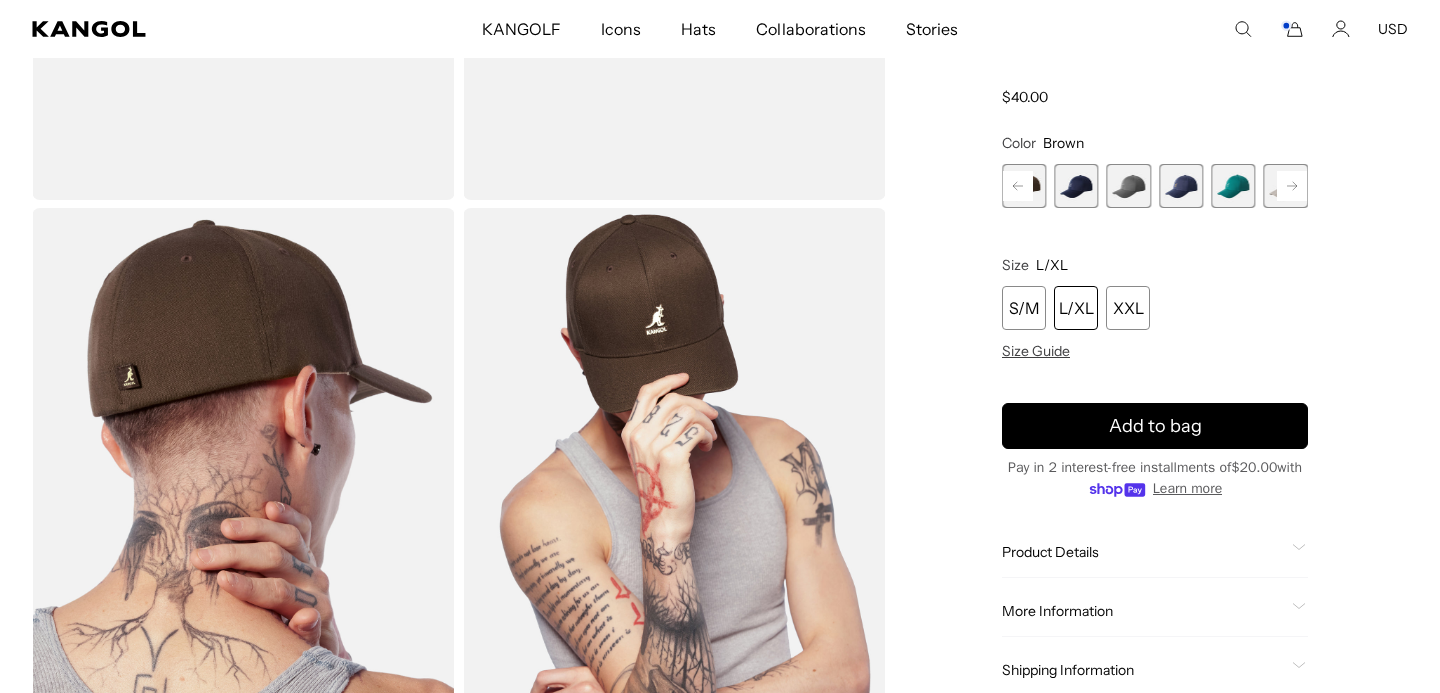 scroll, scrollTop: 459, scrollLeft: 0, axis: vertical 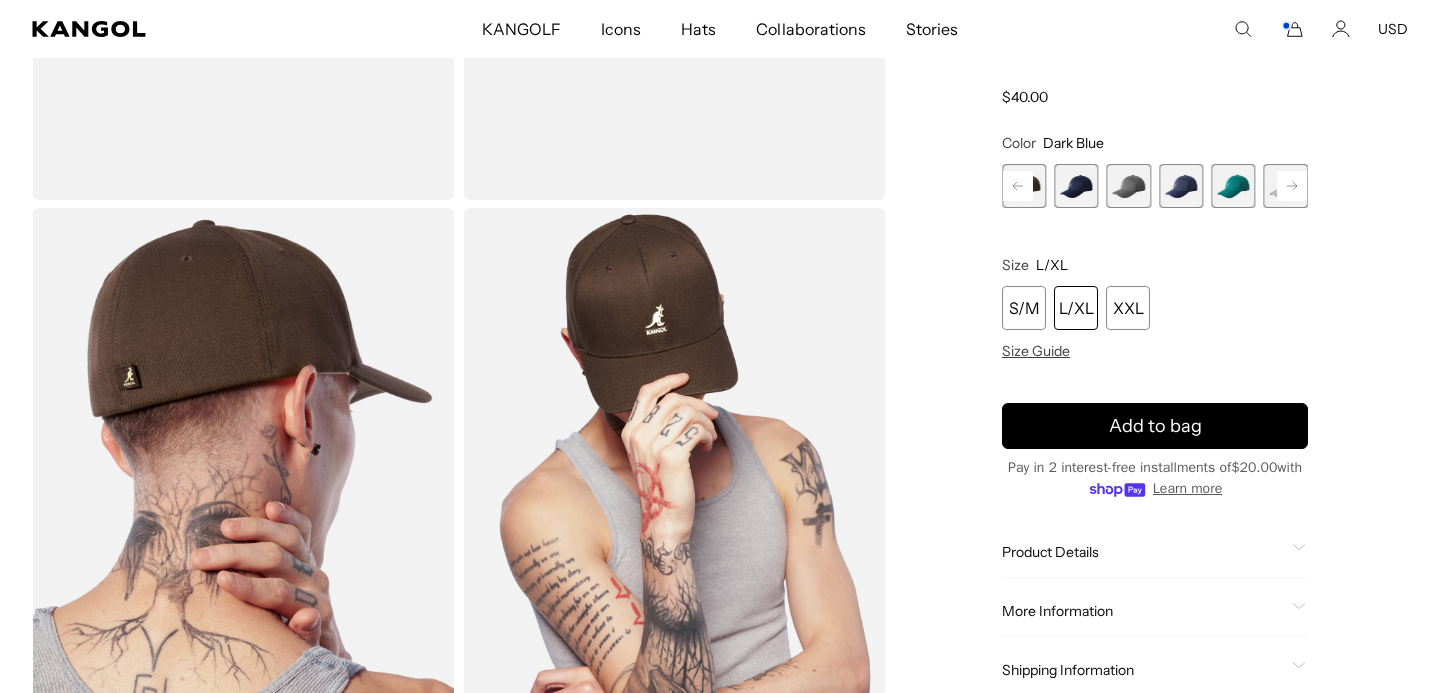 click on "L/XL" at bounding box center (1076, 309) 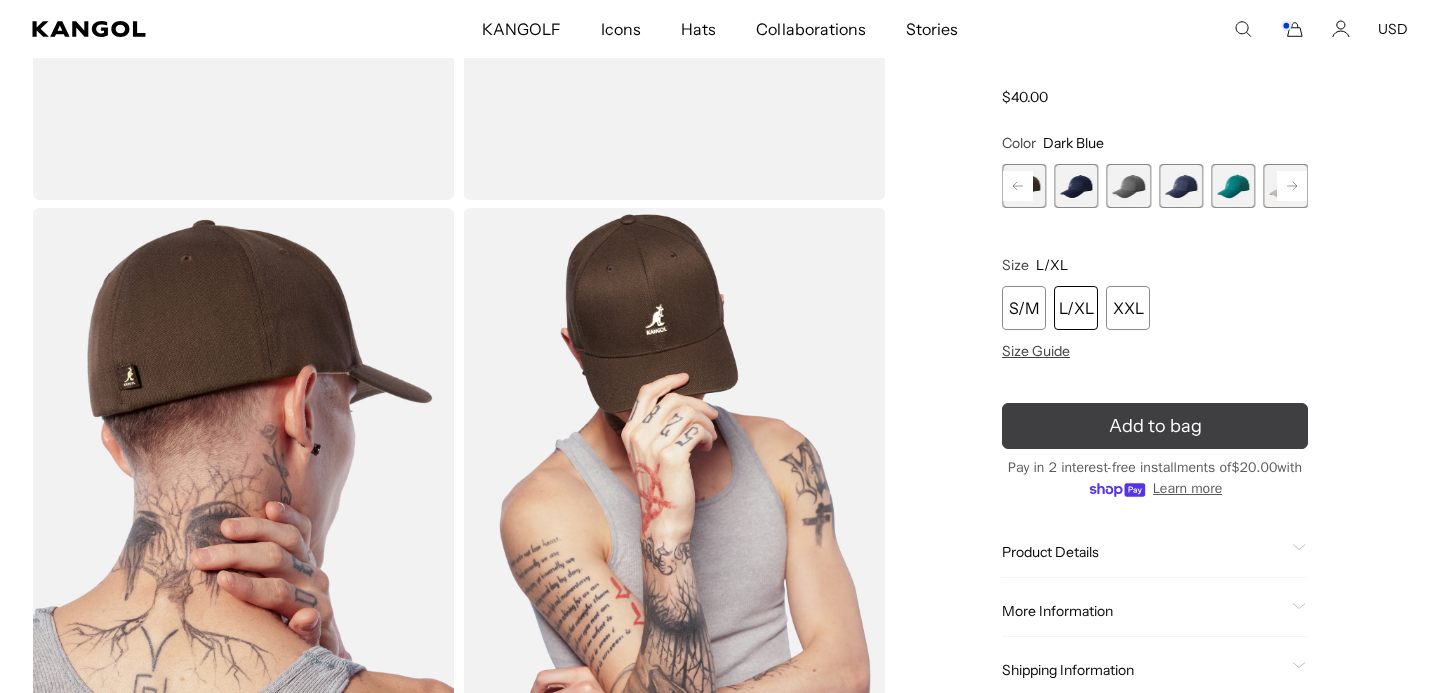 click on "Add to bag" at bounding box center (1155, 427) 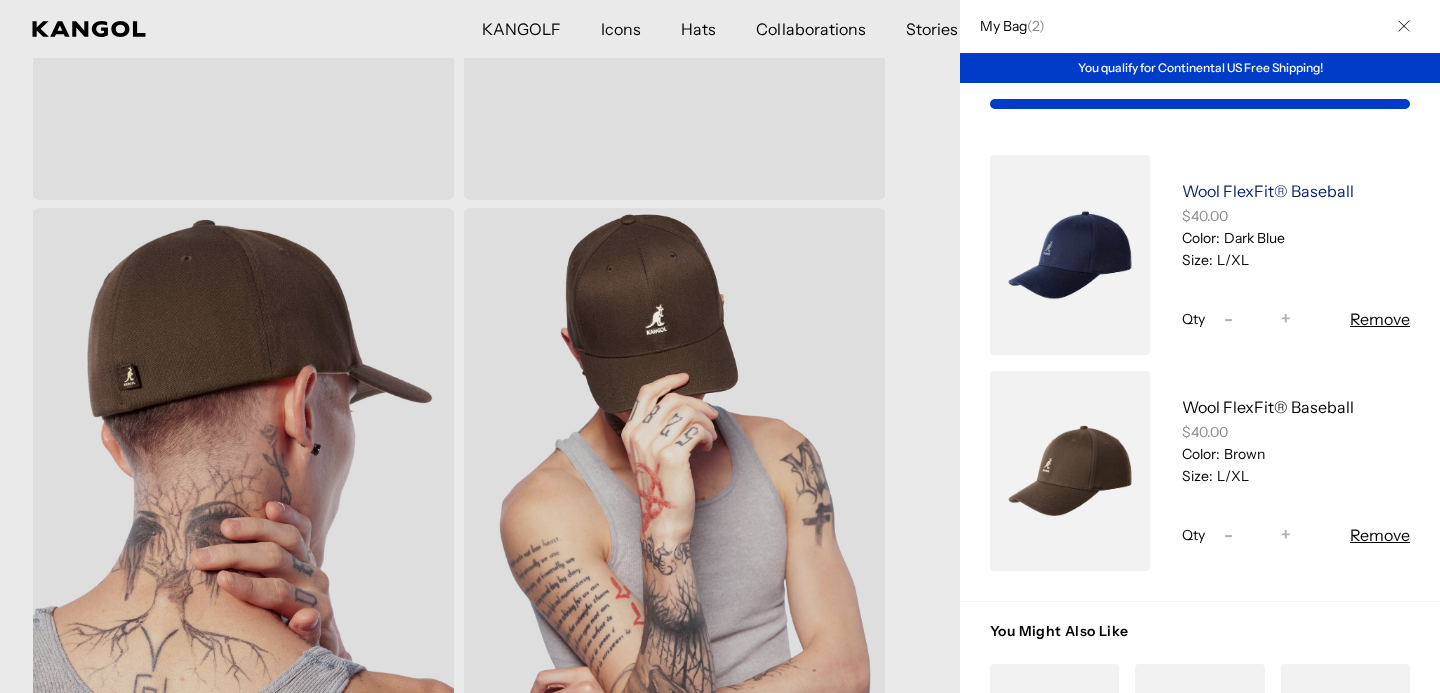 scroll, scrollTop: 0, scrollLeft: 0, axis: both 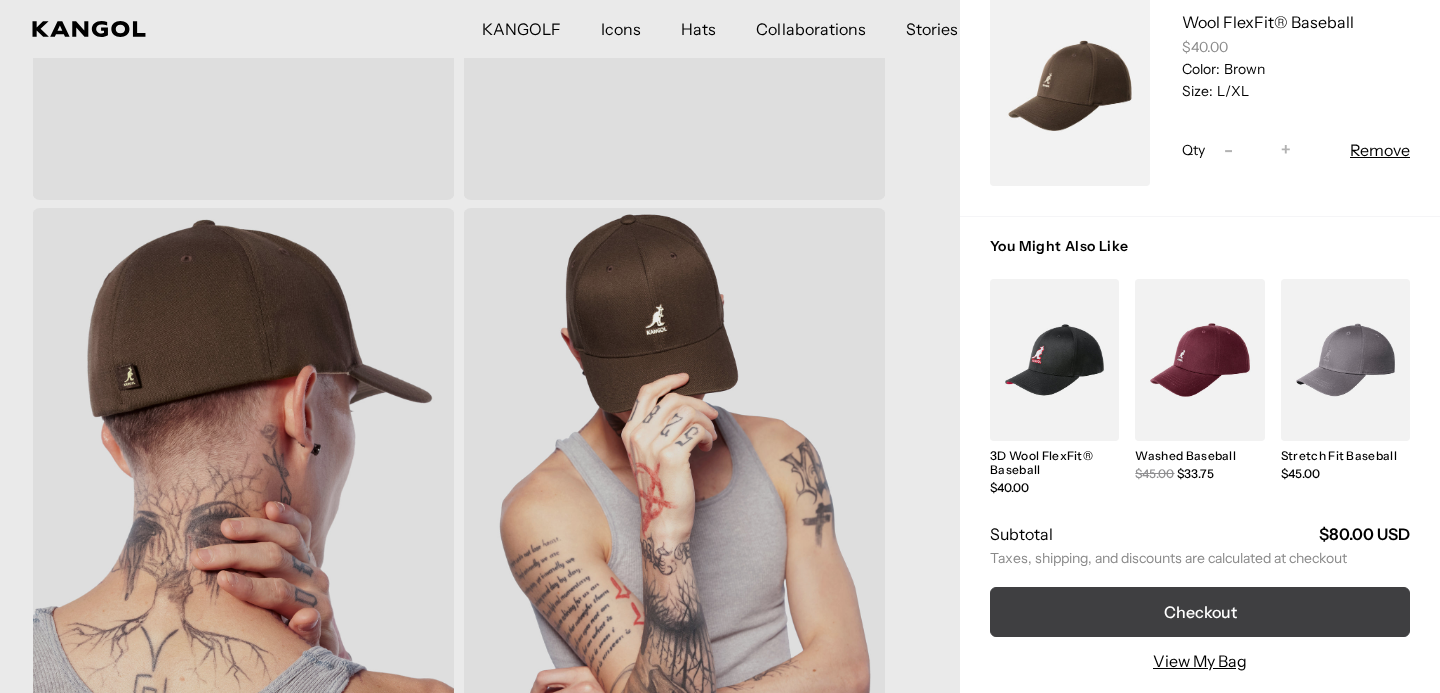 click on "Checkout" at bounding box center [1200, 612] 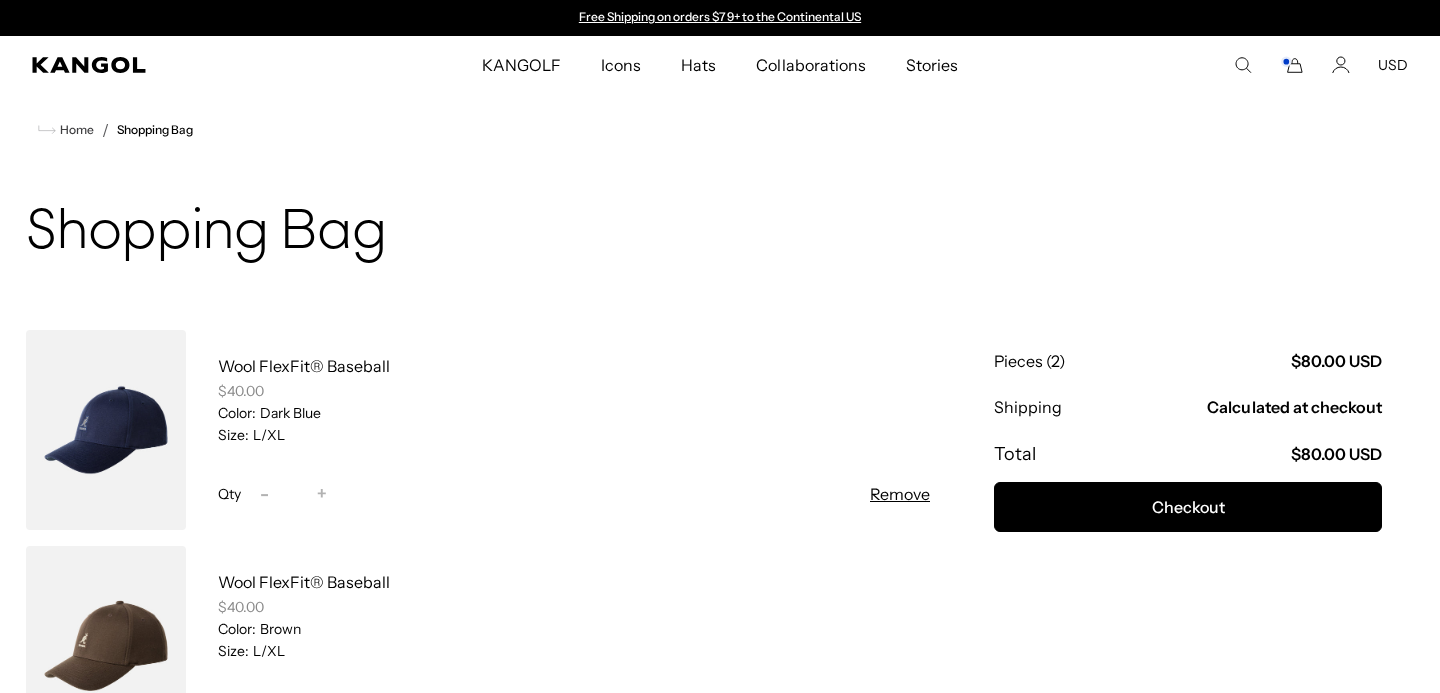 scroll, scrollTop: 75, scrollLeft: 0, axis: vertical 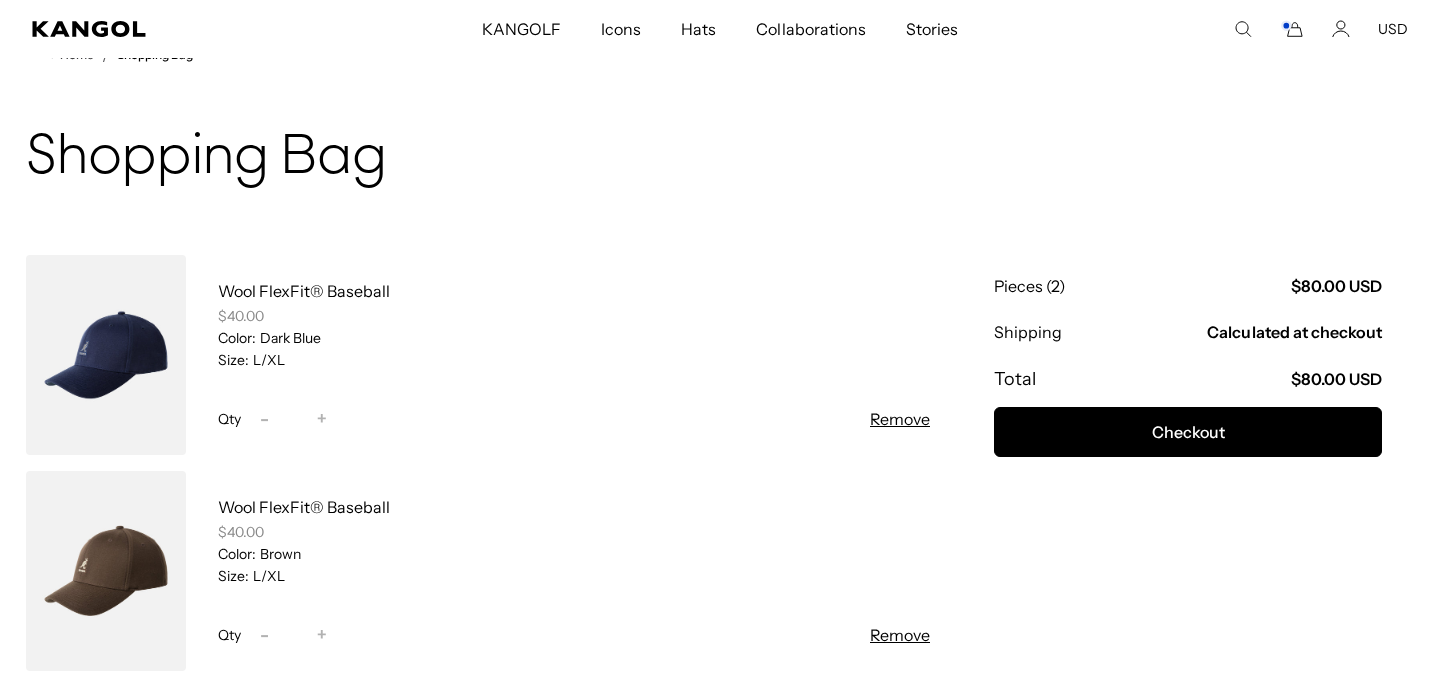 click at bounding box center [106, 355] 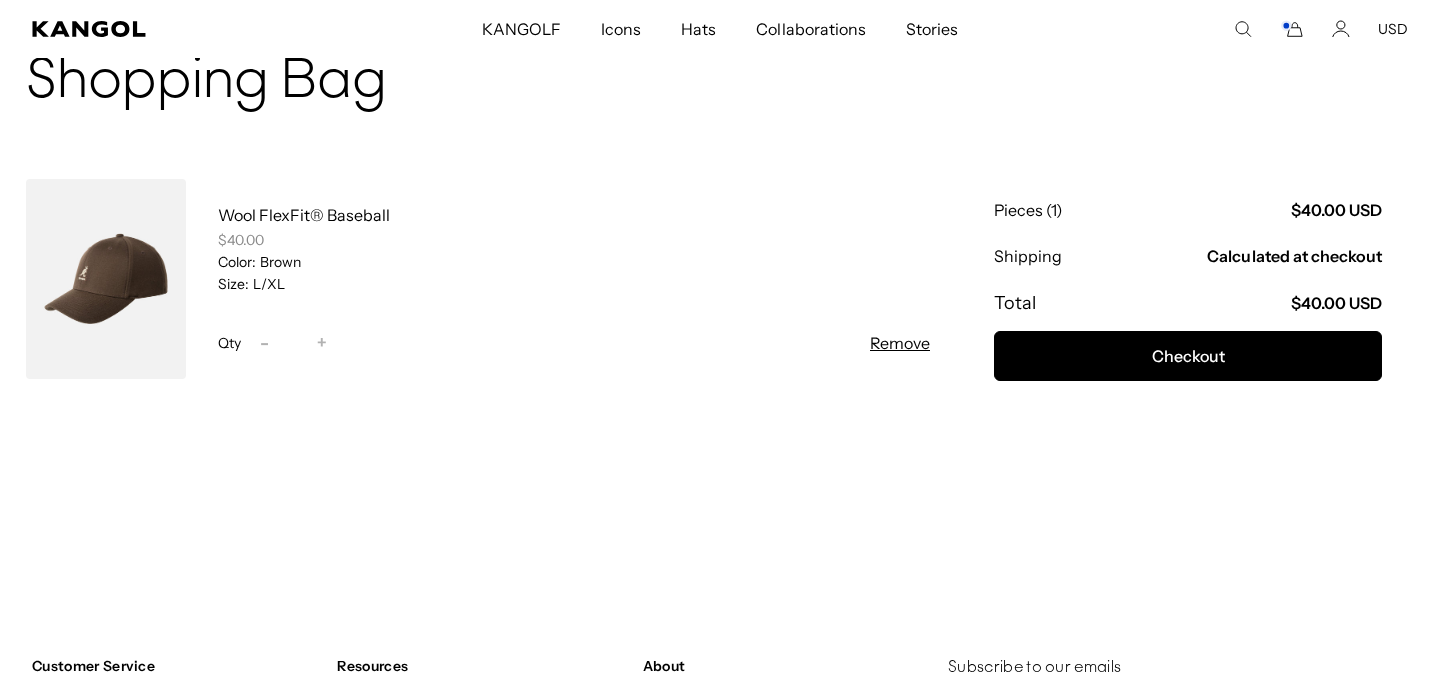 scroll, scrollTop: 0, scrollLeft: 0, axis: both 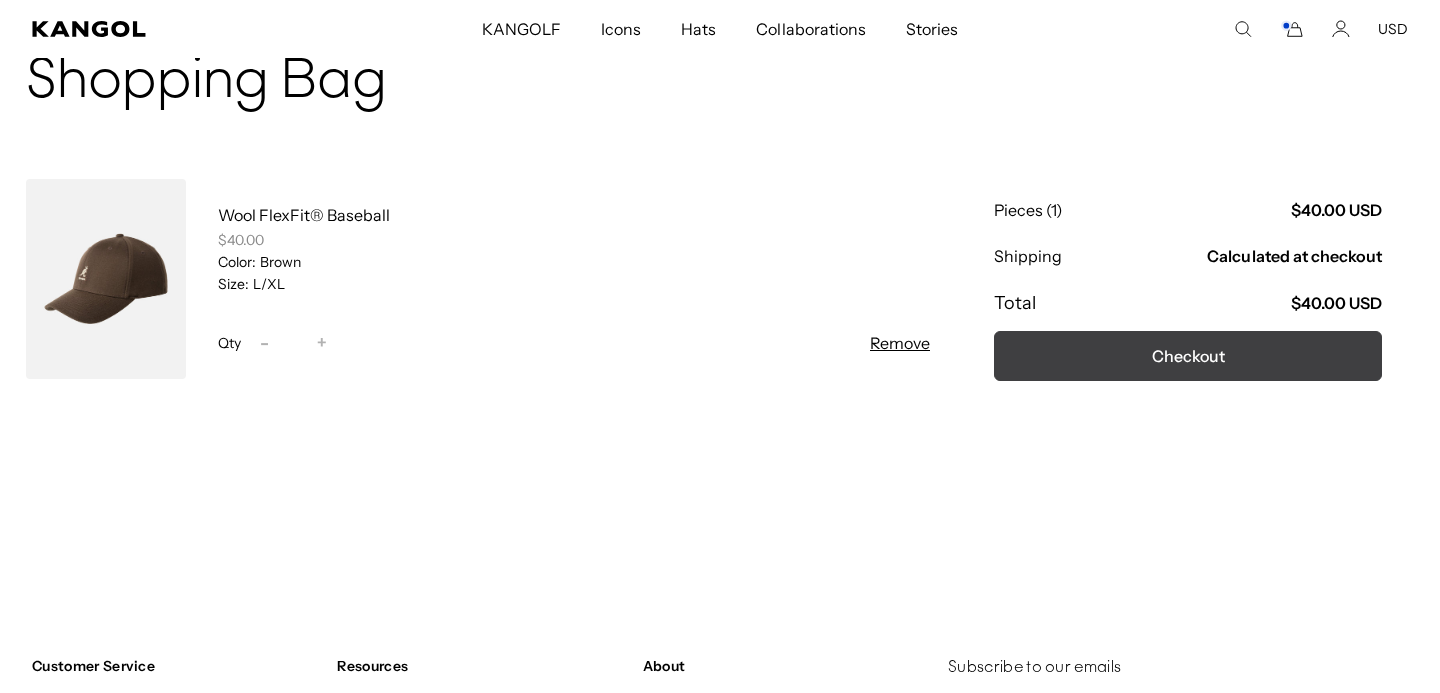click on "Checkout" at bounding box center (1188, 356) 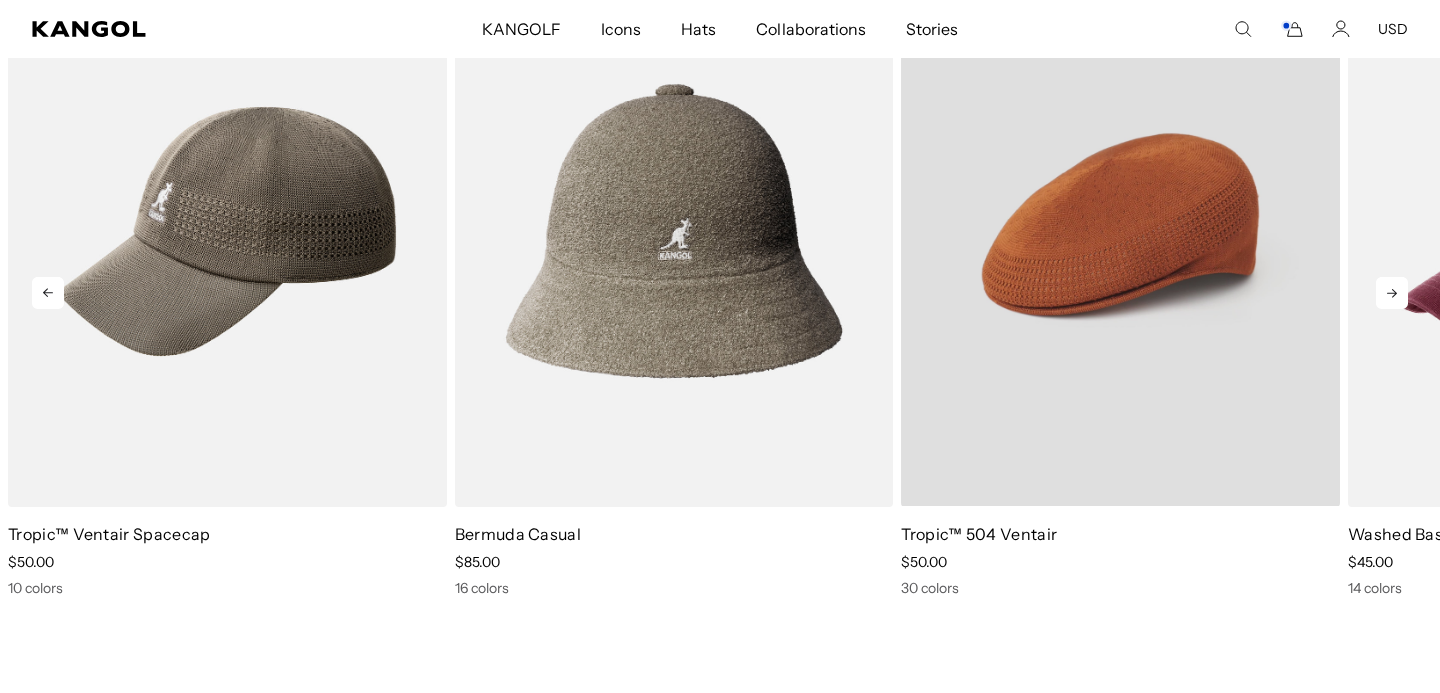 scroll, scrollTop: 1111, scrollLeft: 0, axis: vertical 